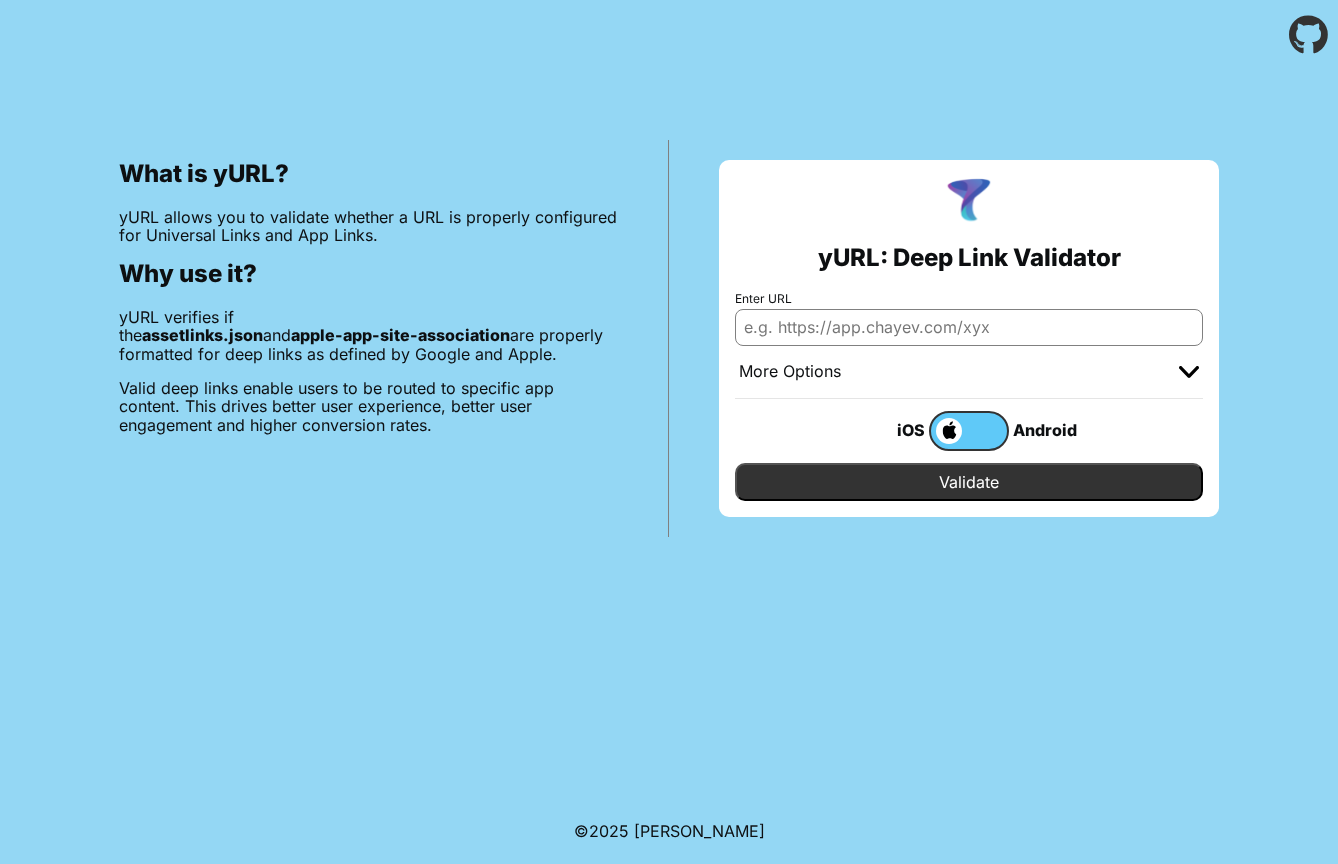 scroll, scrollTop: 0, scrollLeft: 0, axis: both 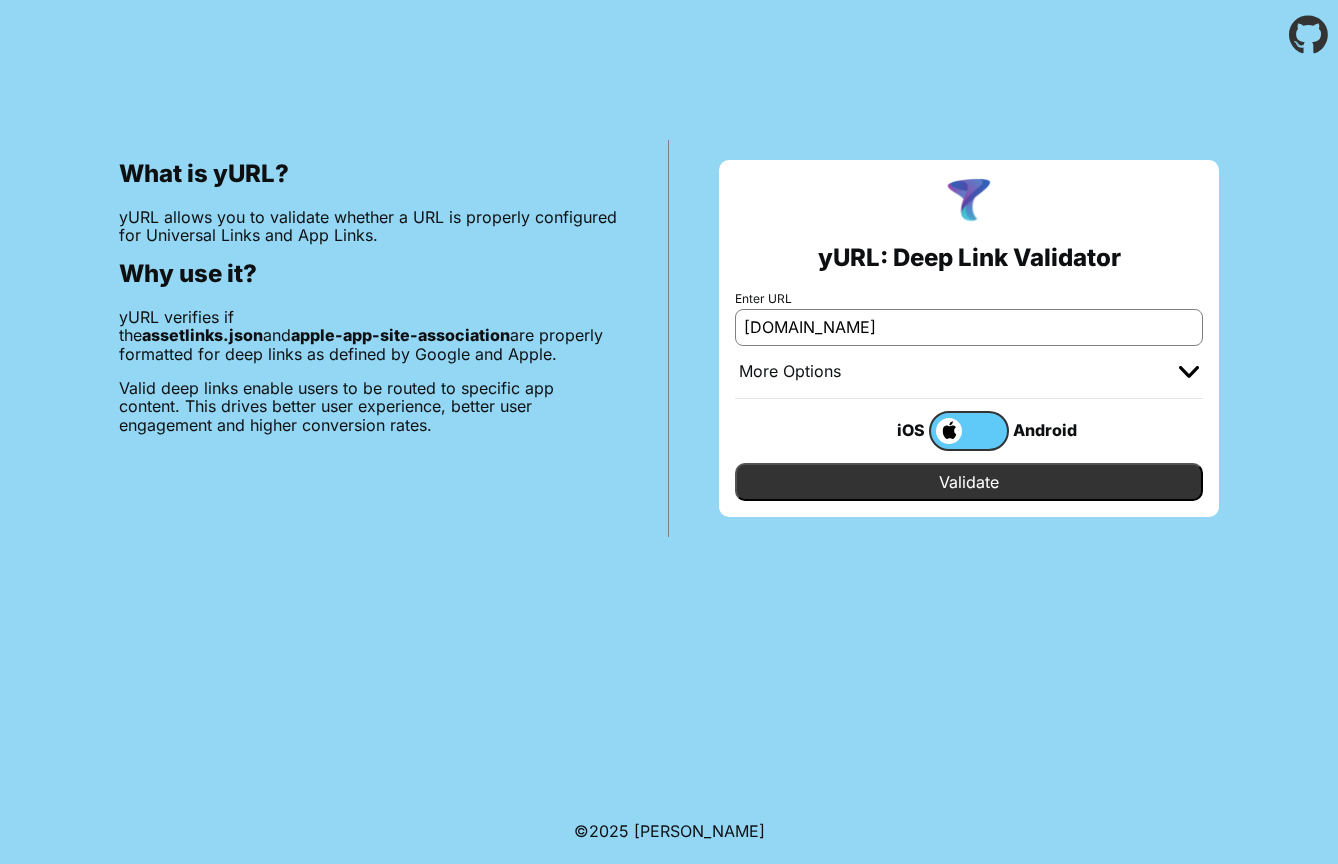 click on "Validate" at bounding box center (969, 482) 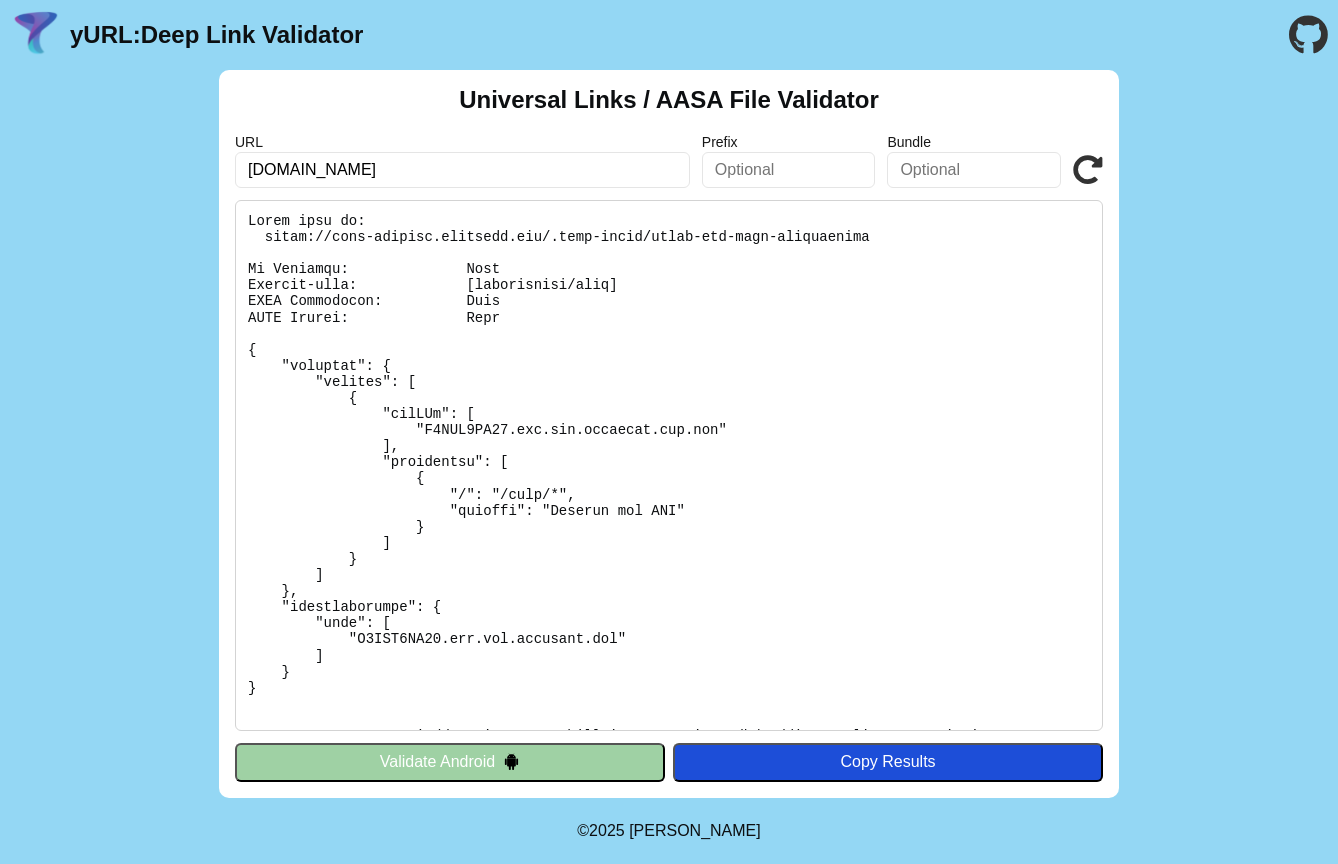 scroll, scrollTop: 0, scrollLeft: 0, axis: both 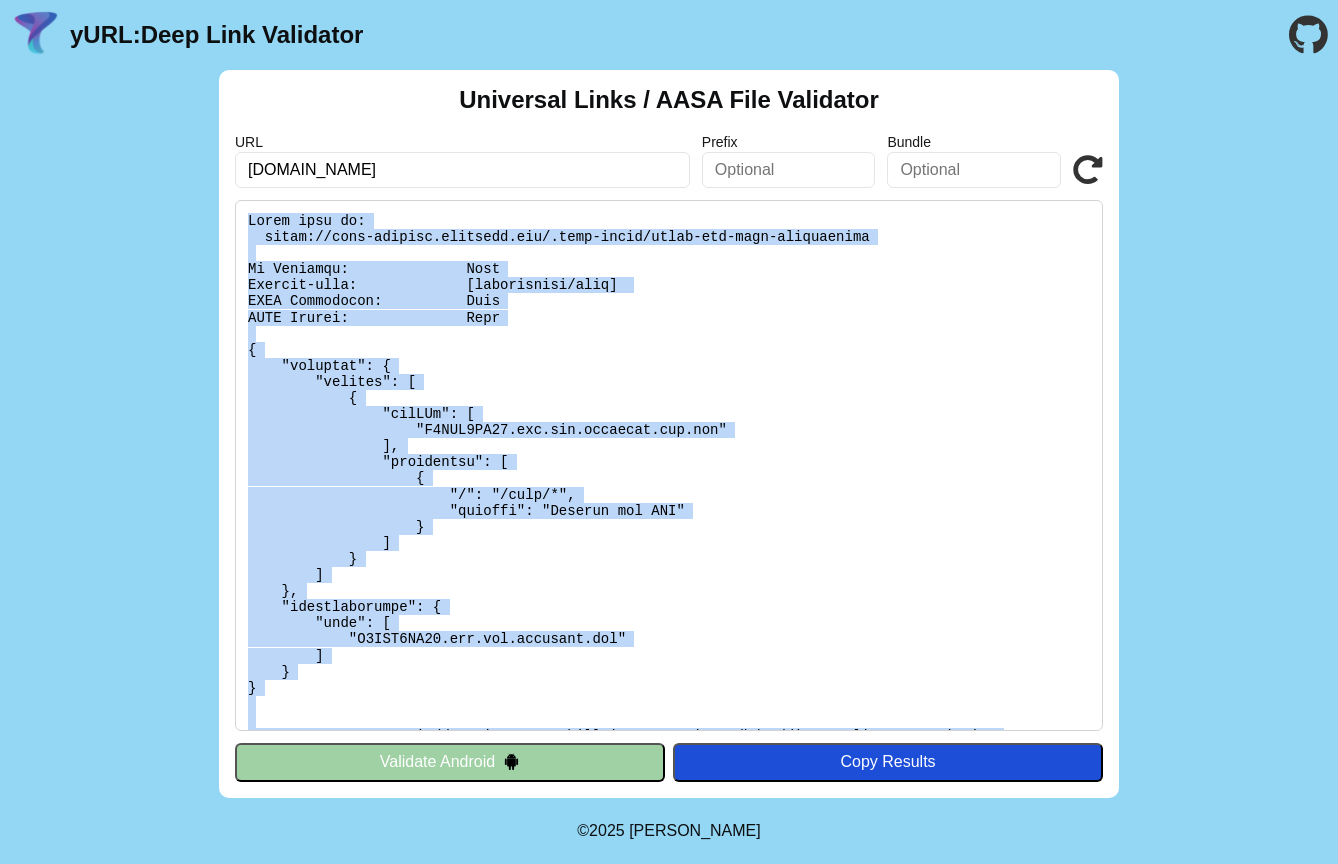 drag, startPoint x: 557, startPoint y: 712, endPoint x: 387, endPoint y: 204, distance: 535.6902 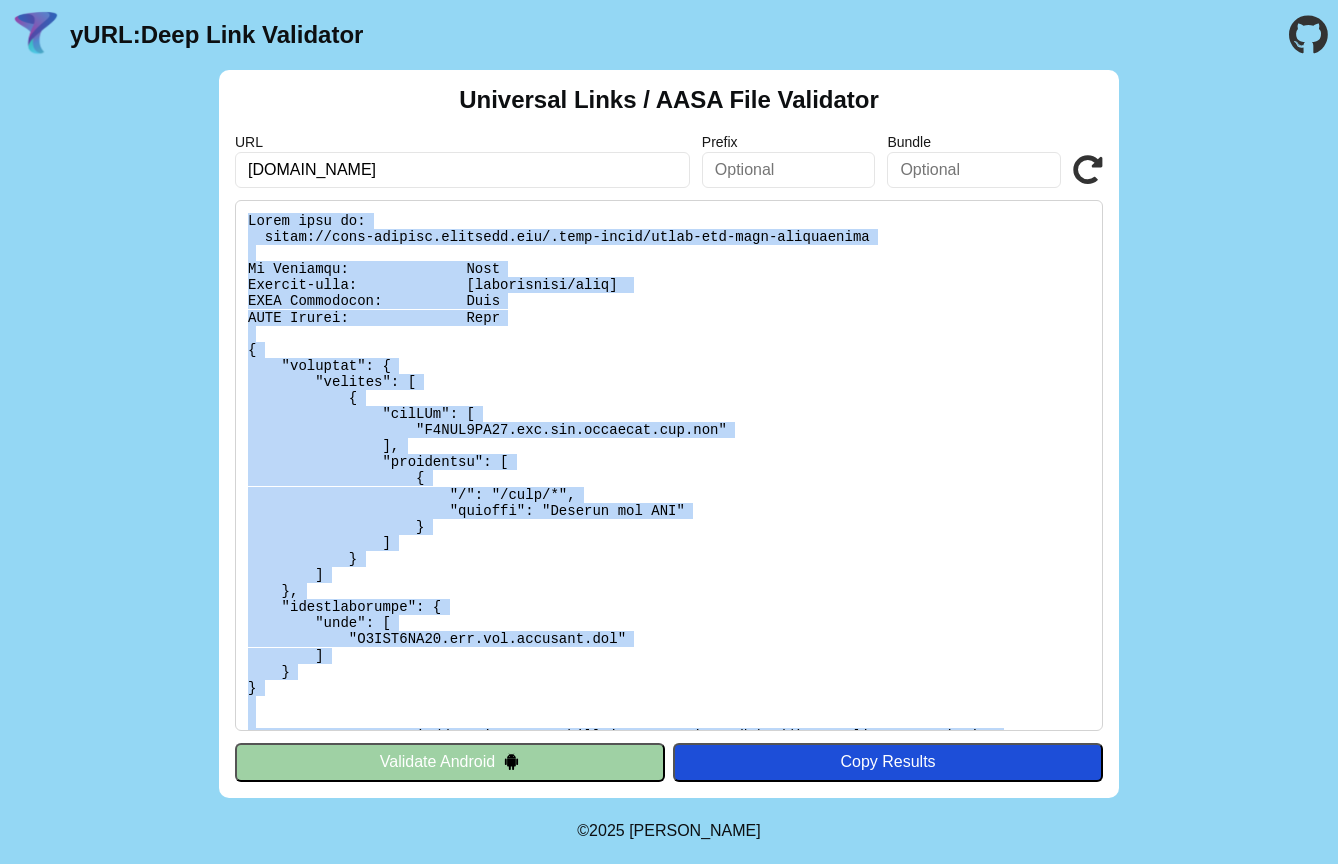 click at bounding box center [669, 465] 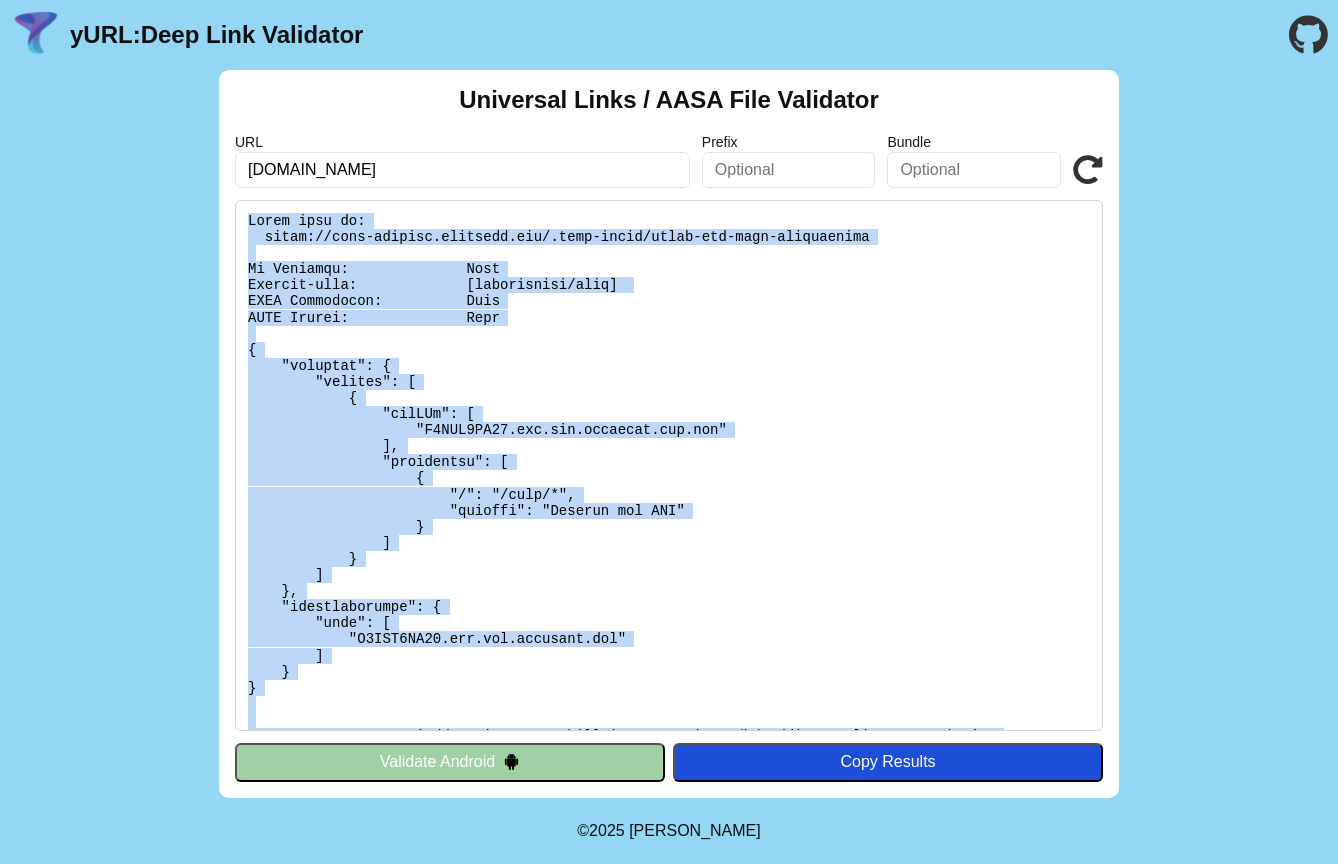 scroll, scrollTop: 380, scrollLeft: 0, axis: vertical 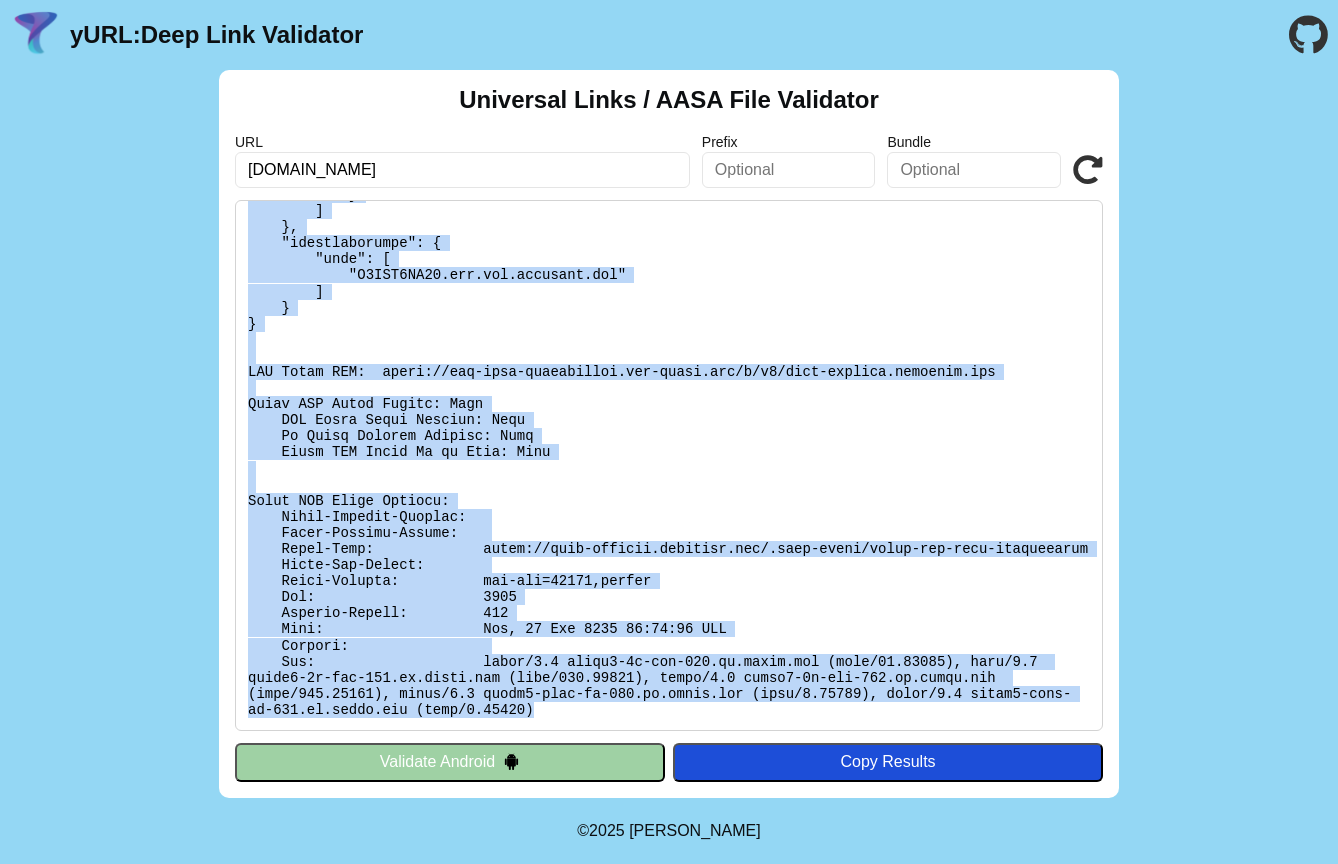 click at bounding box center [669, 465] 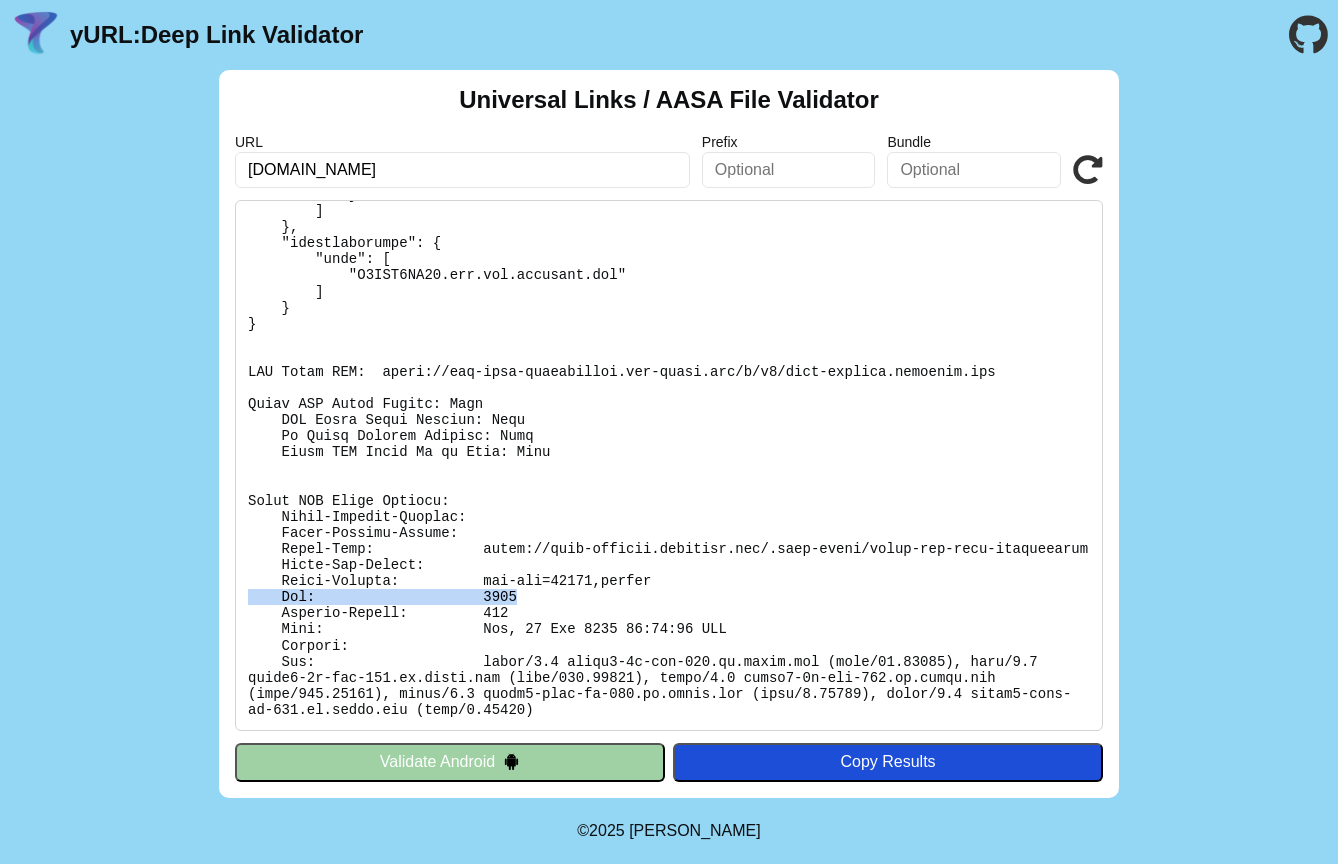 drag, startPoint x: 520, startPoint y: 593, endPoint x: 260, endPoint y: 589, distance: 260.03076 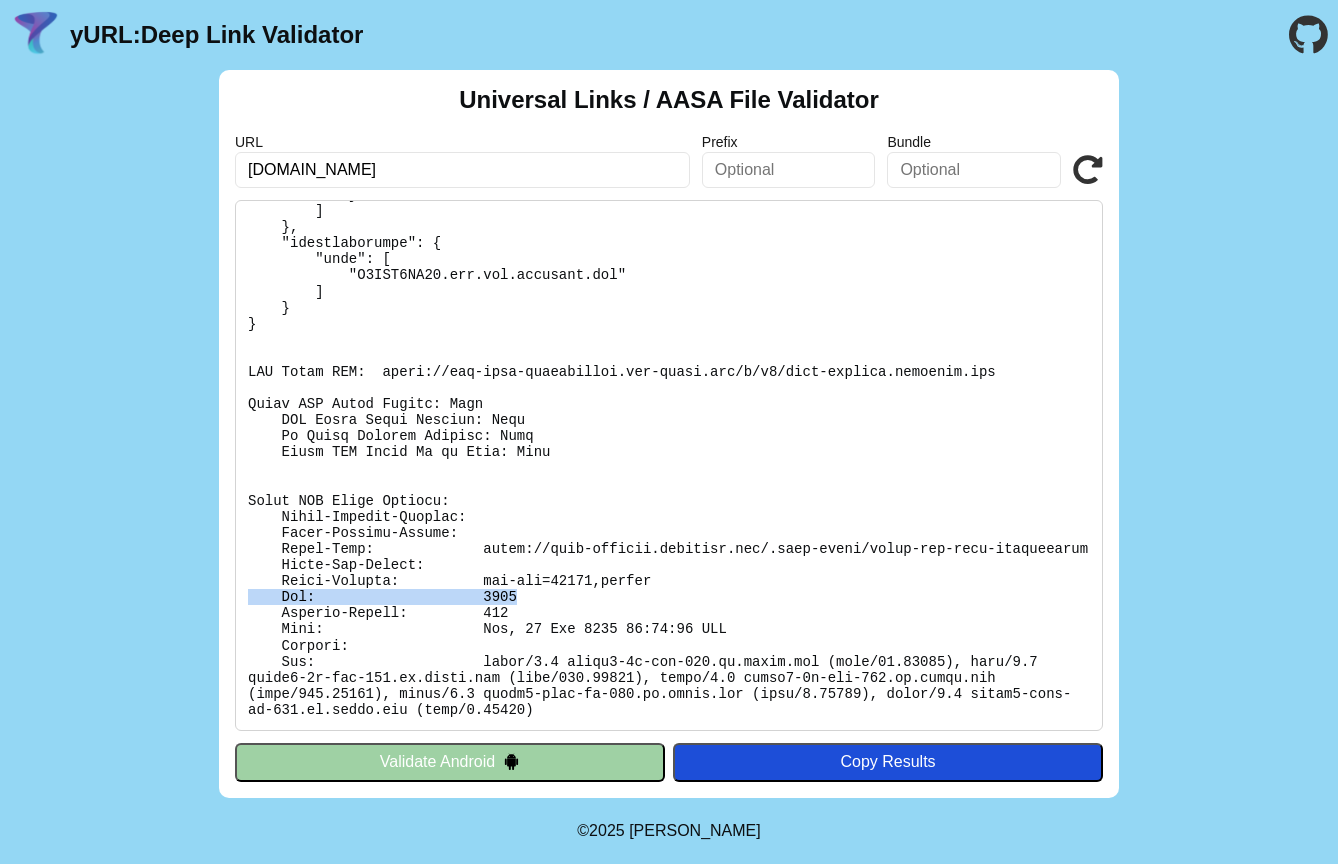 click at bounding box center (669, 465) 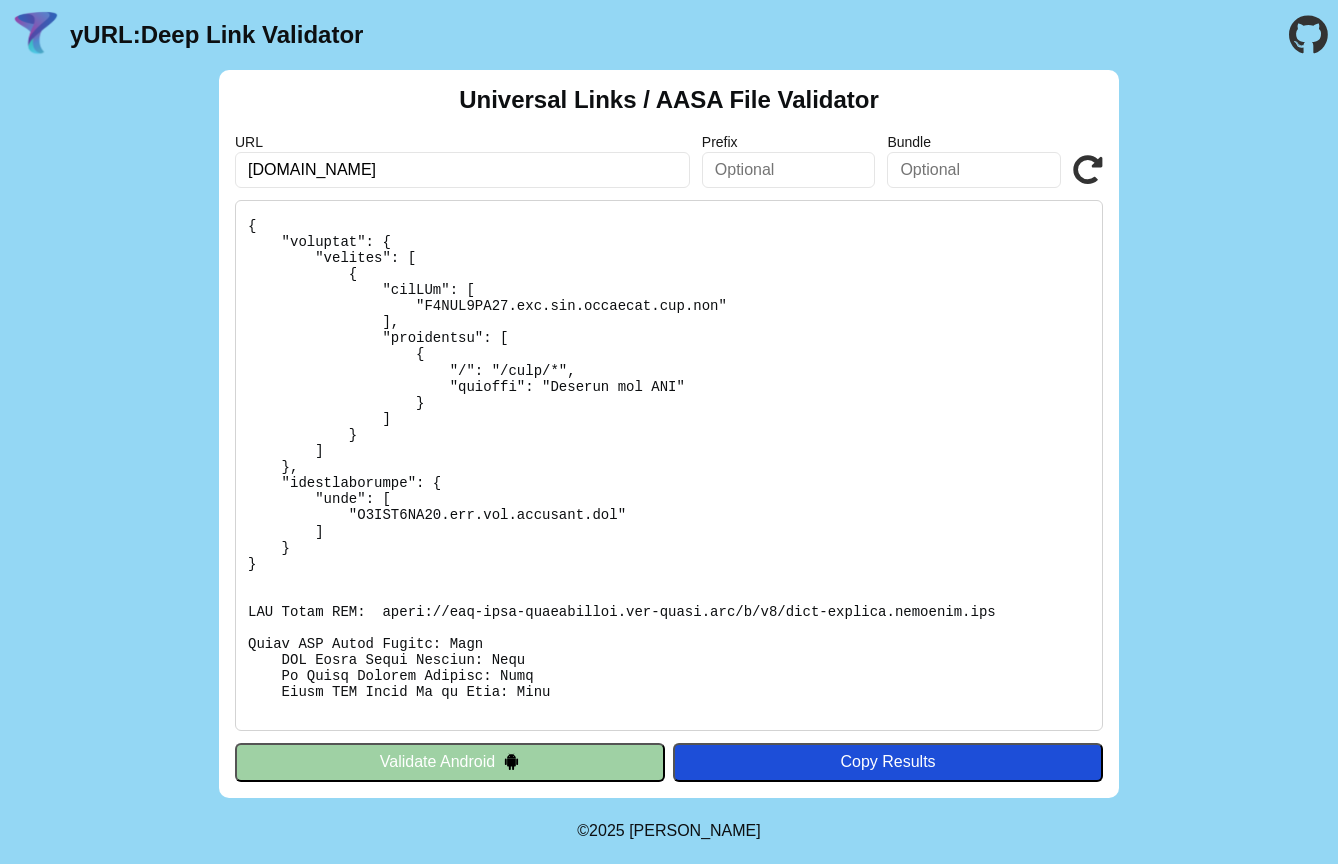 scroll, scrollTop: 102, scrollLeft: 0, axis: vertical 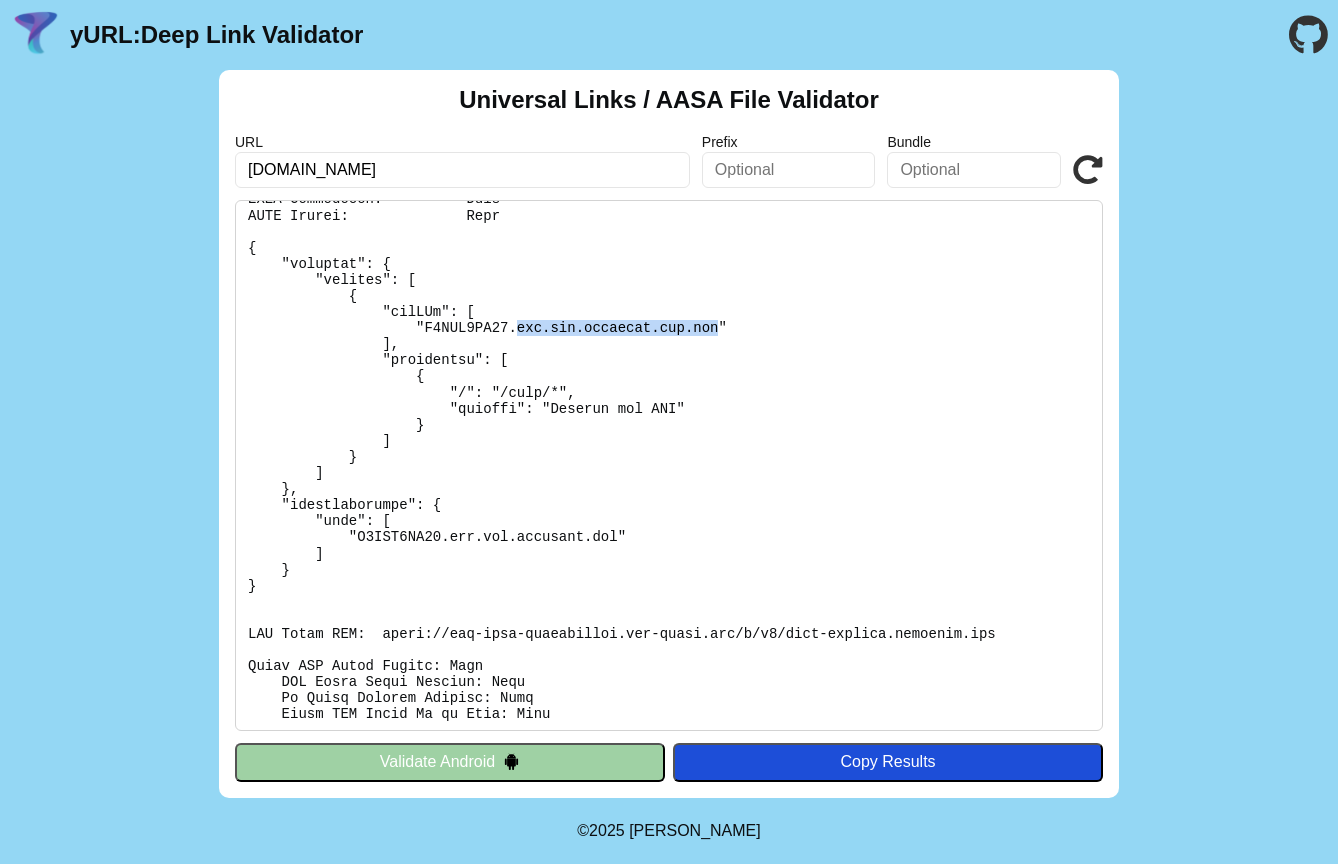 drag, startPoint x: 718, startPoint y: 328, endPoint x: 520, endPoint y: 326, distance: 198.0101 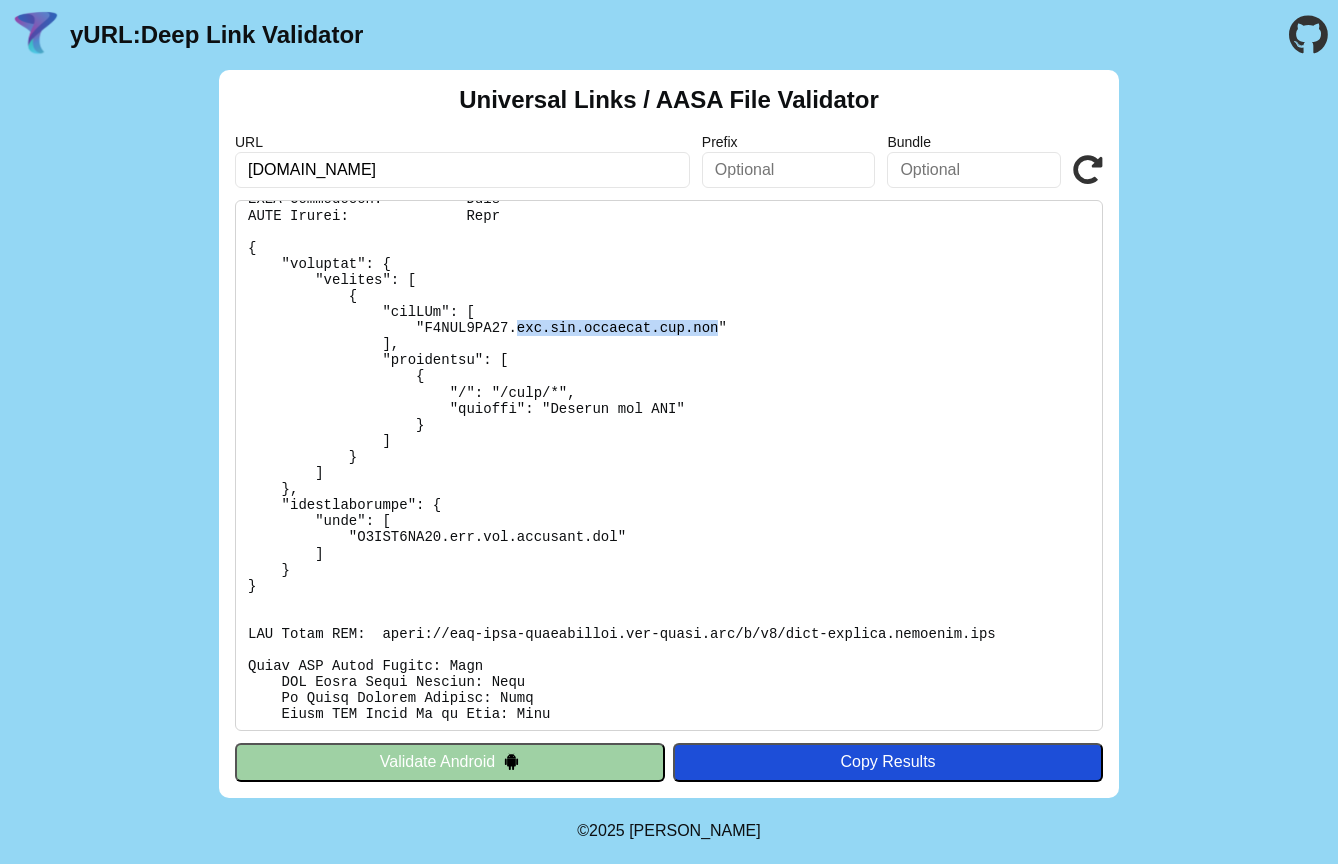 click at bounding box center (669, 465) 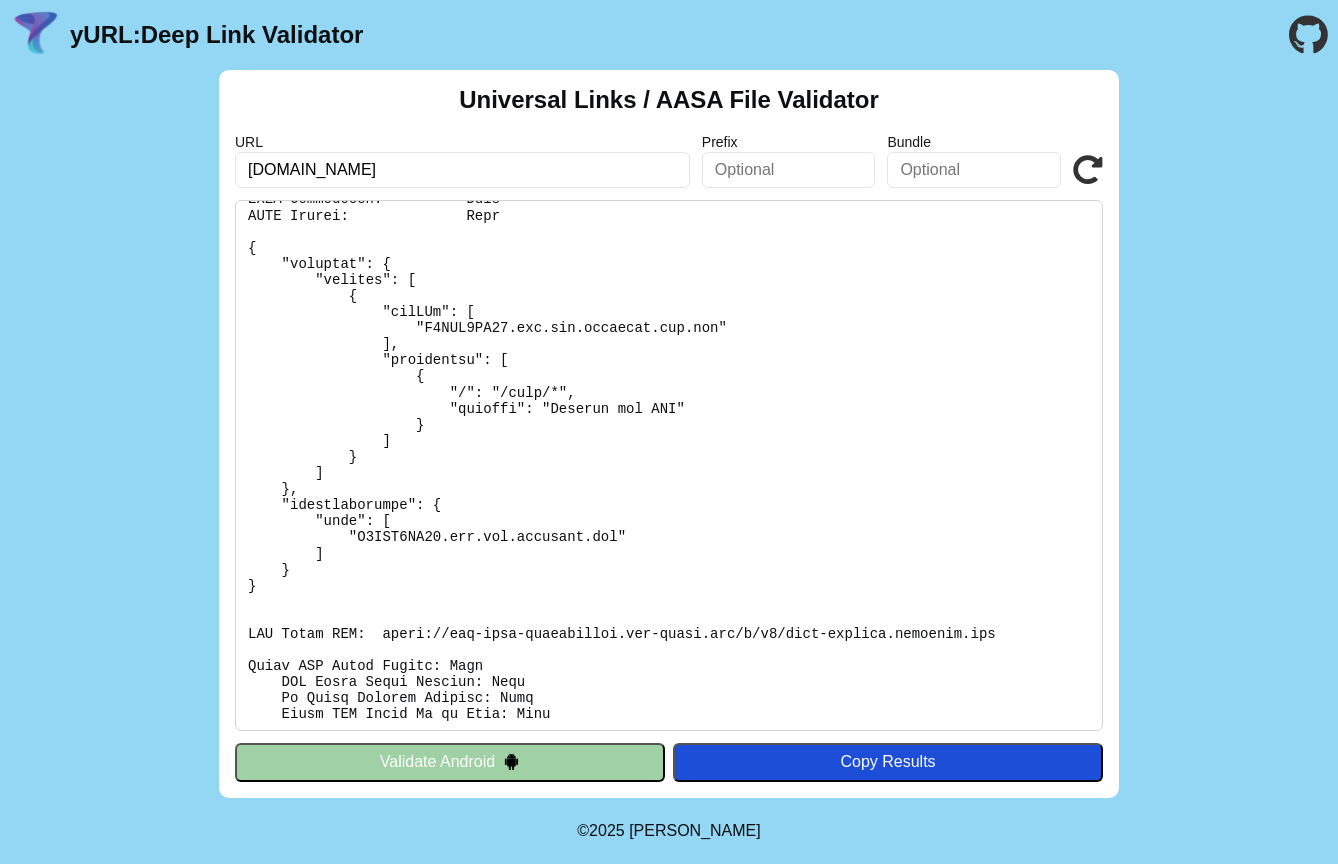 click at bounding box center [789, 170] 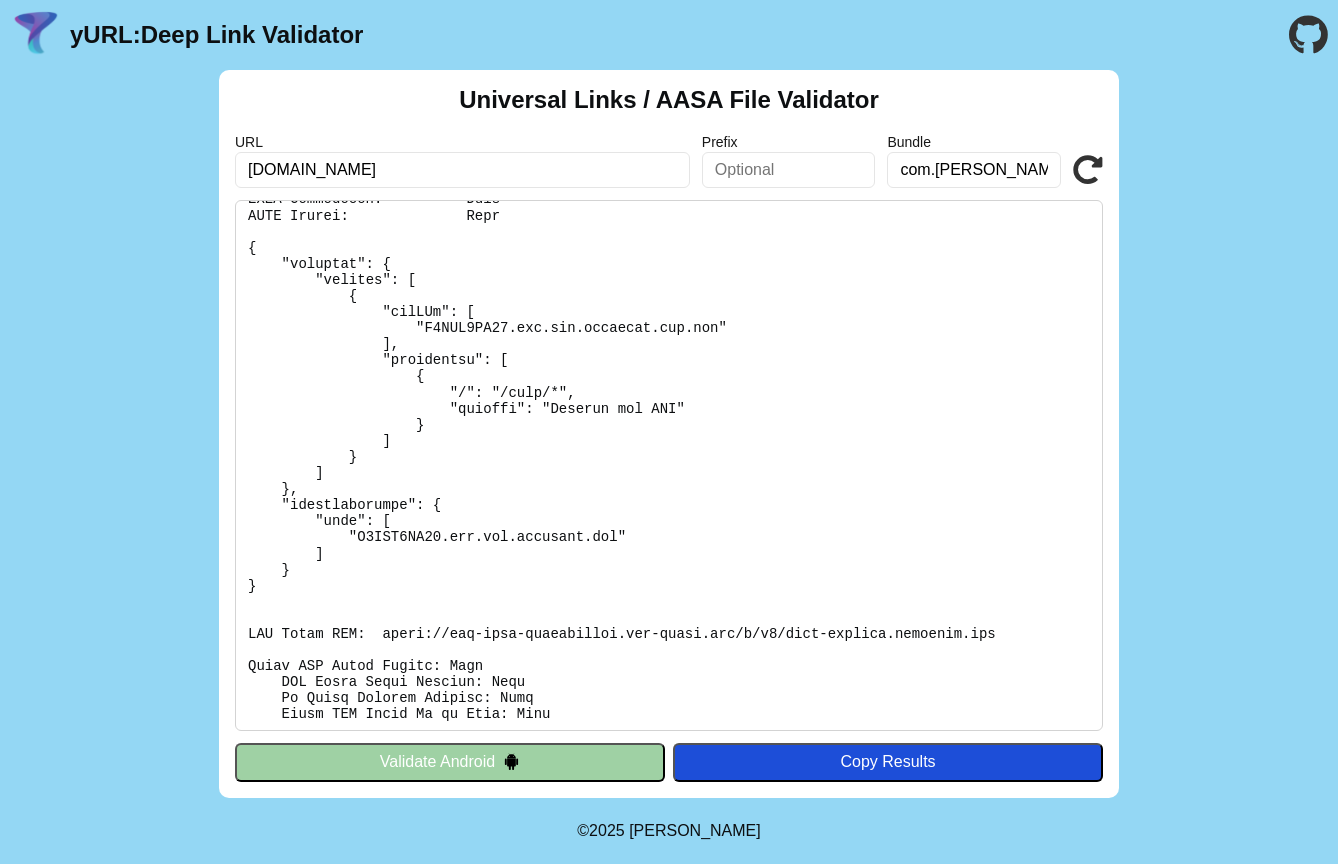 scroll, scrollTop: 0, scrollLeft: 39, axis: horizontal 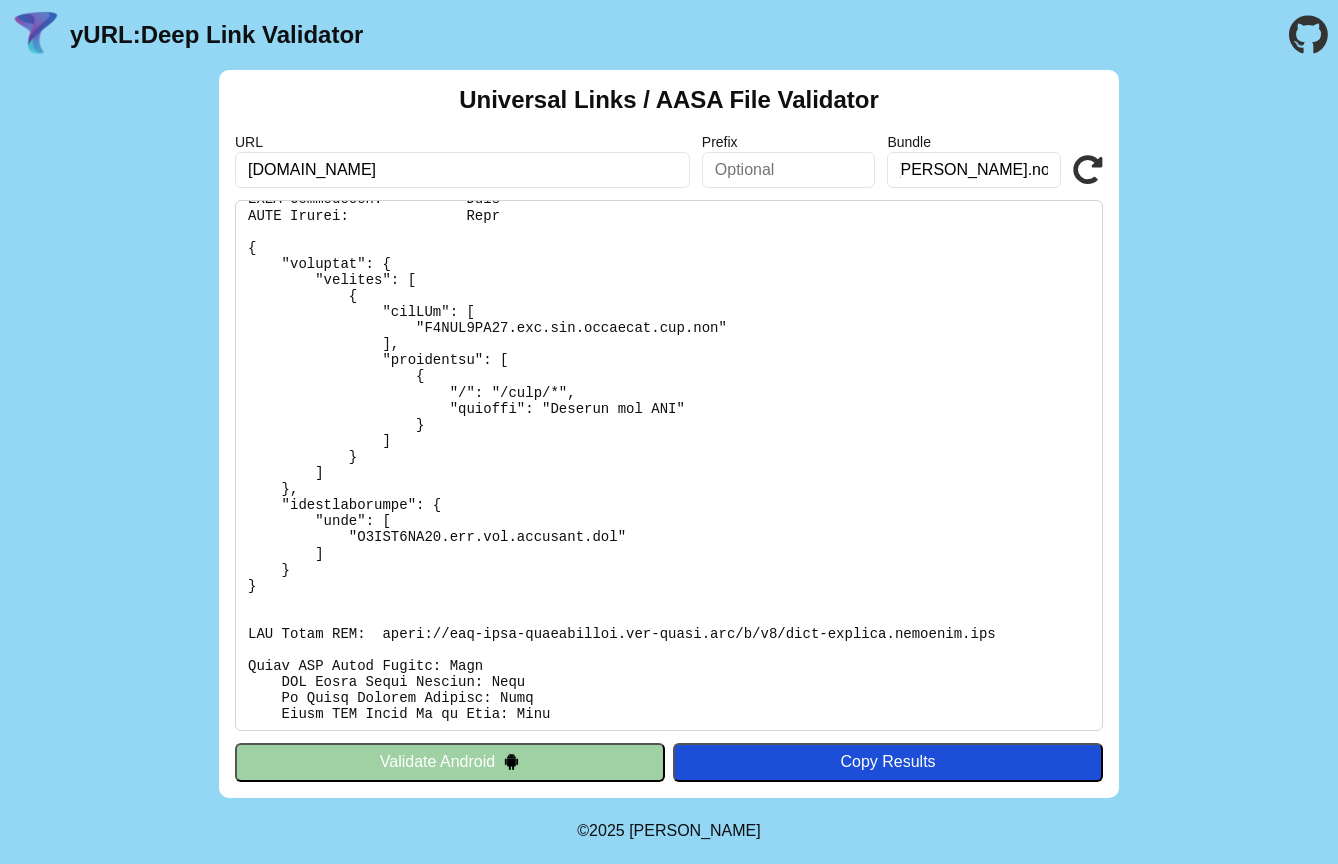 type on "com.[PERSON_NAME].novasend.app.stg" 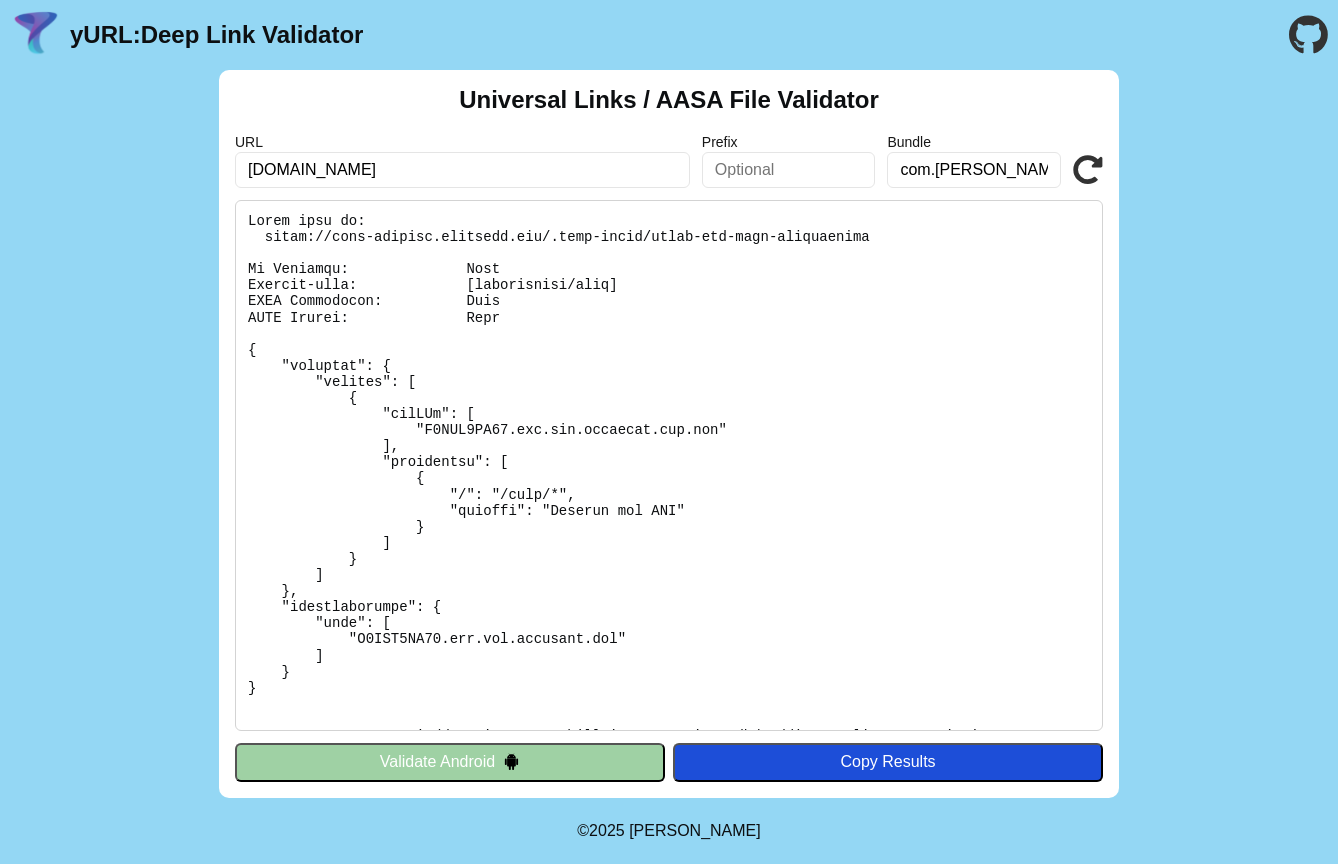 scroll, scrollTop: 0, scrollLeft: 0, axis: both 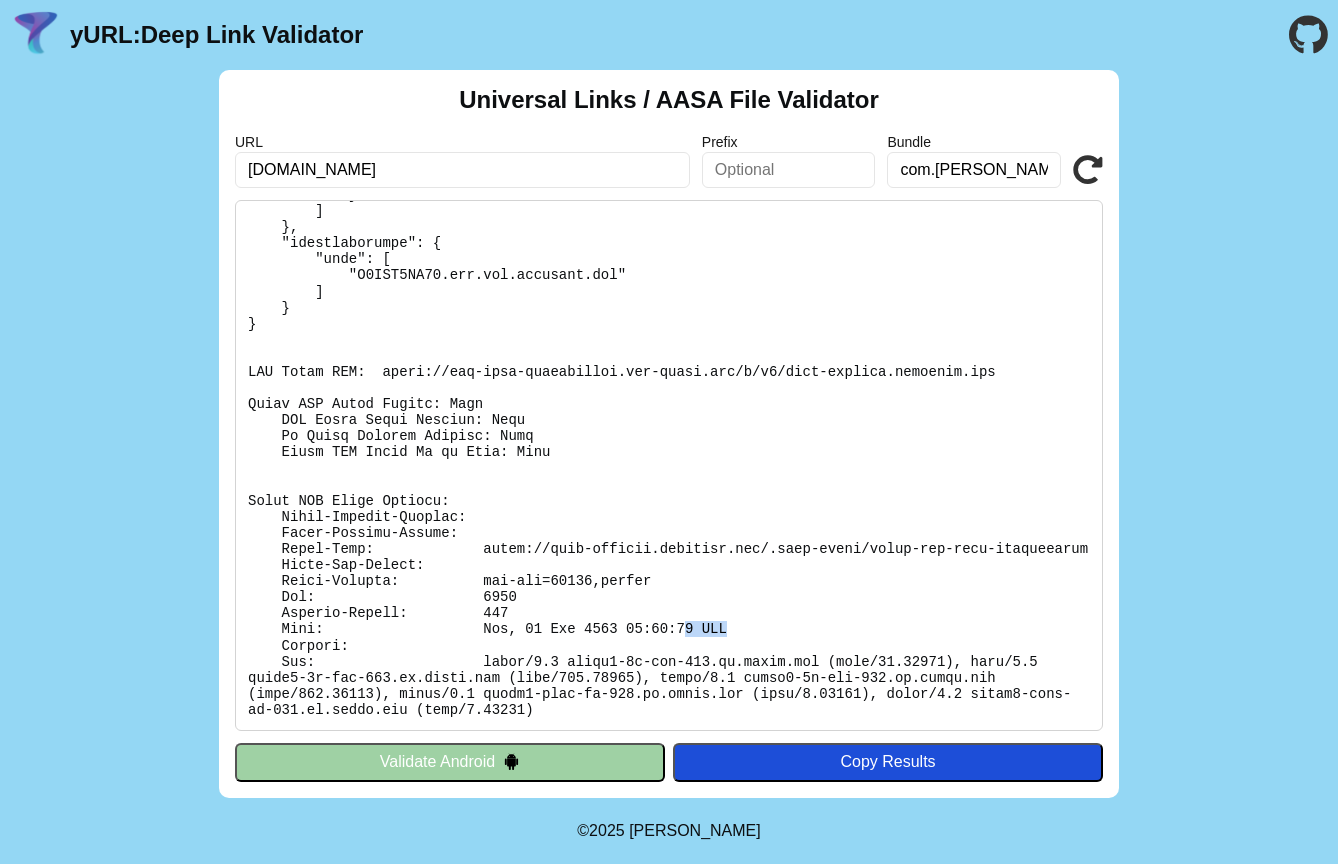 drag, startPoint x: 727, startPoint y: 630, endPoint x: 655, endPoint y: 630, distance: 72 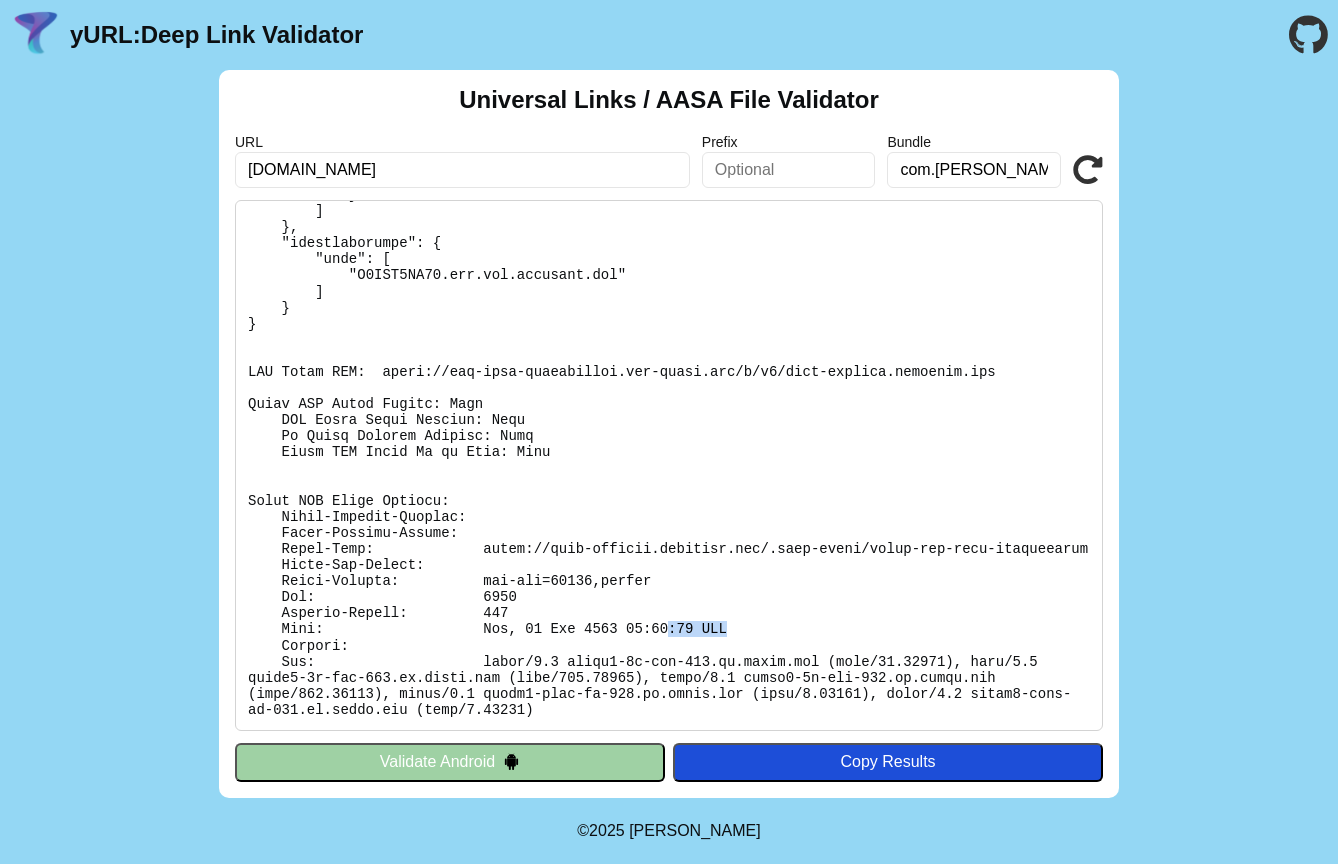 click at bounding box center [1088, 170] 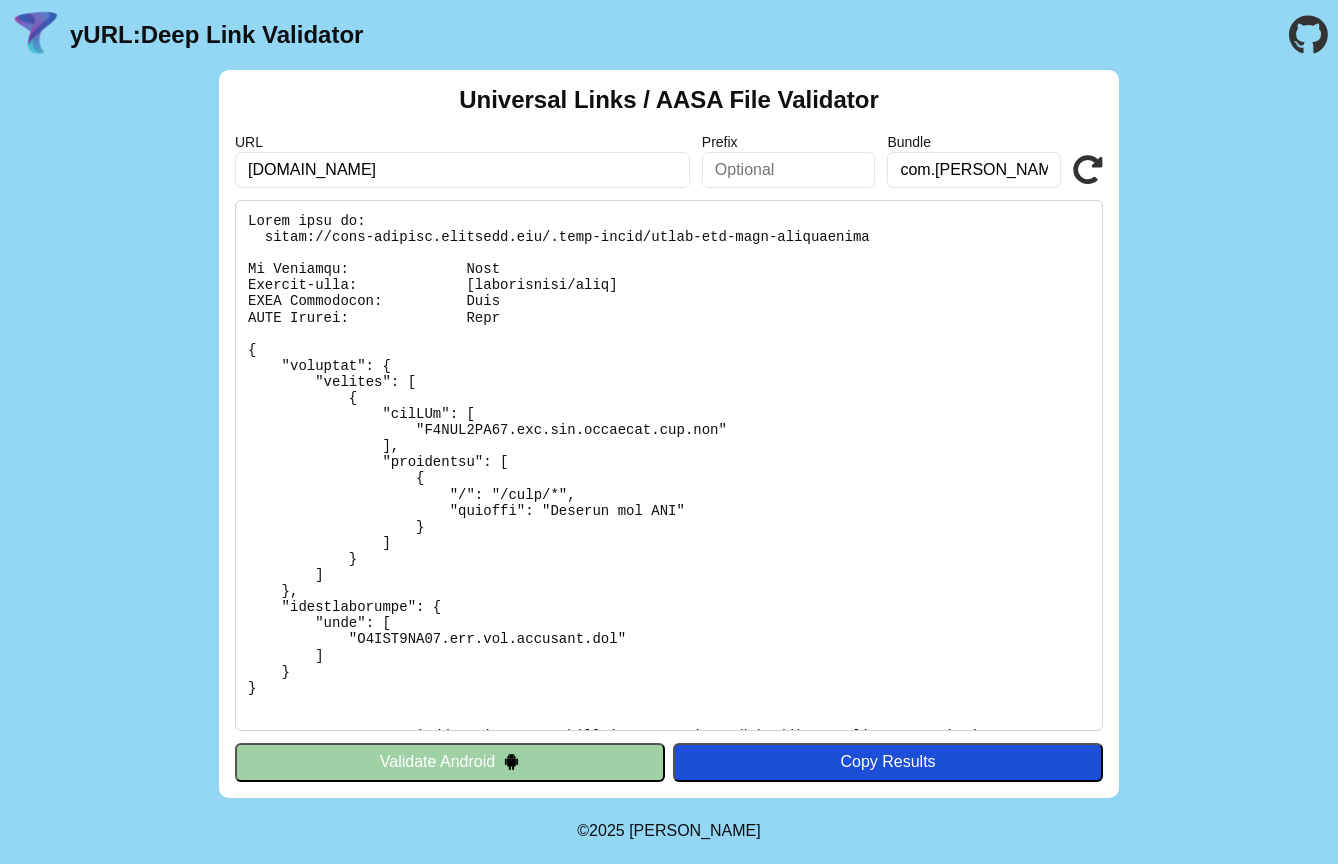 scroll, scrollTop: 0, scrollLeft: 0, axis: both 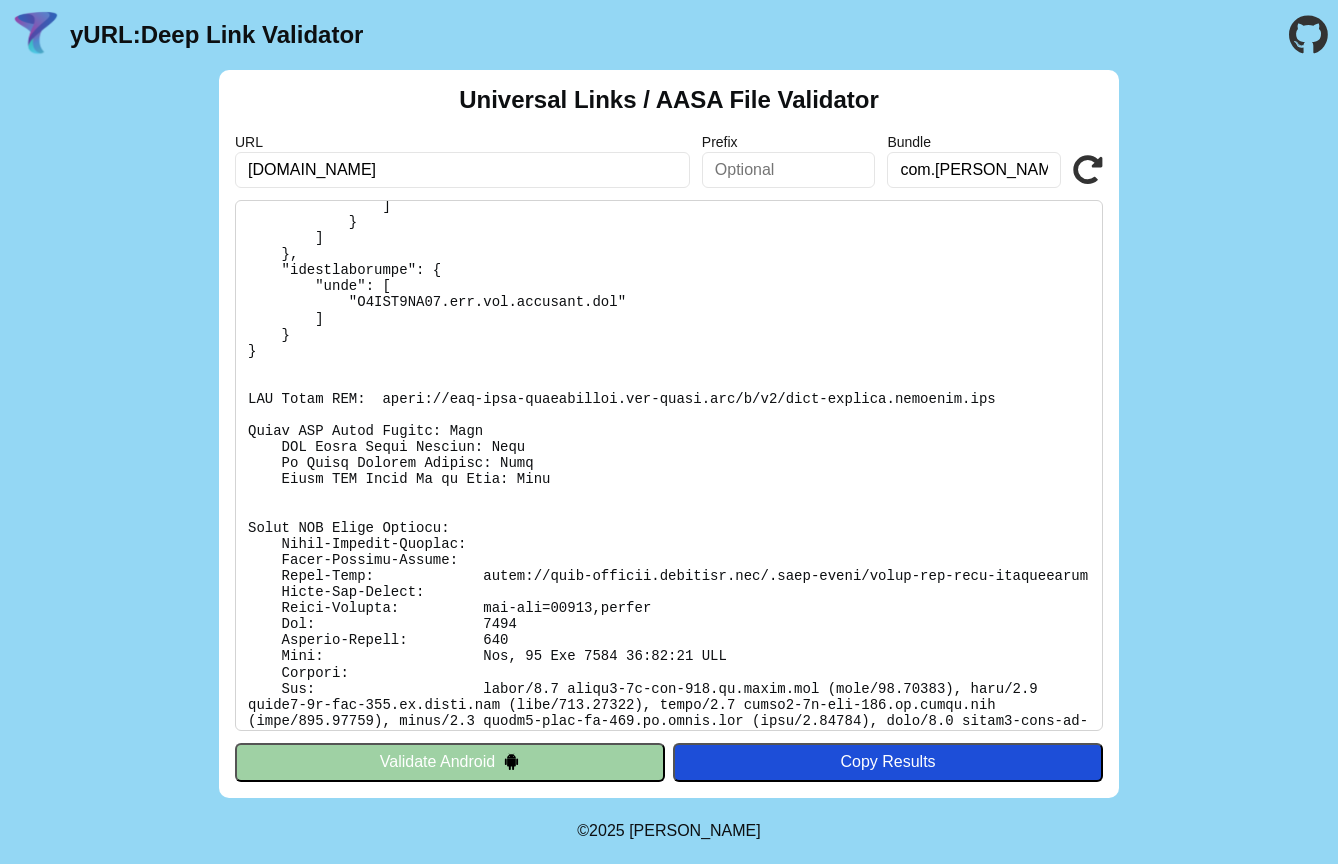 click on "com.[PERSON_NAME].novasend.app.stg" at bounding box center (974, 170) 